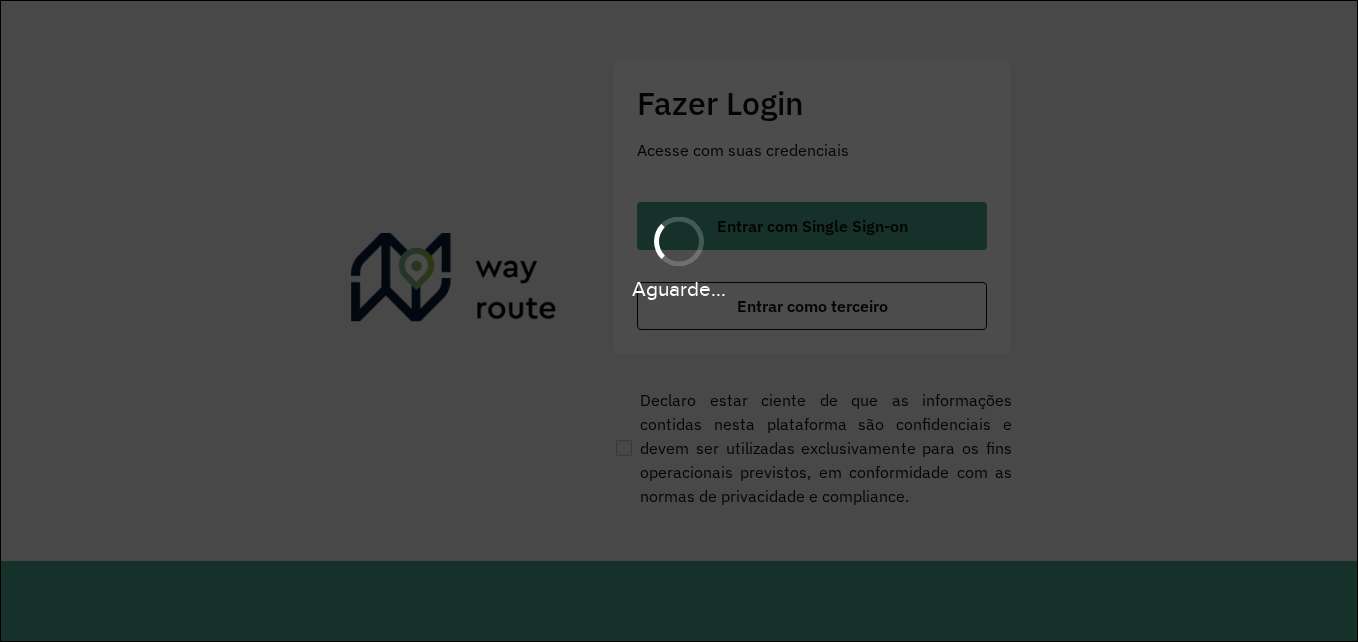 scroll, scrollTop: 0, scrollLeft: 0, axis: both 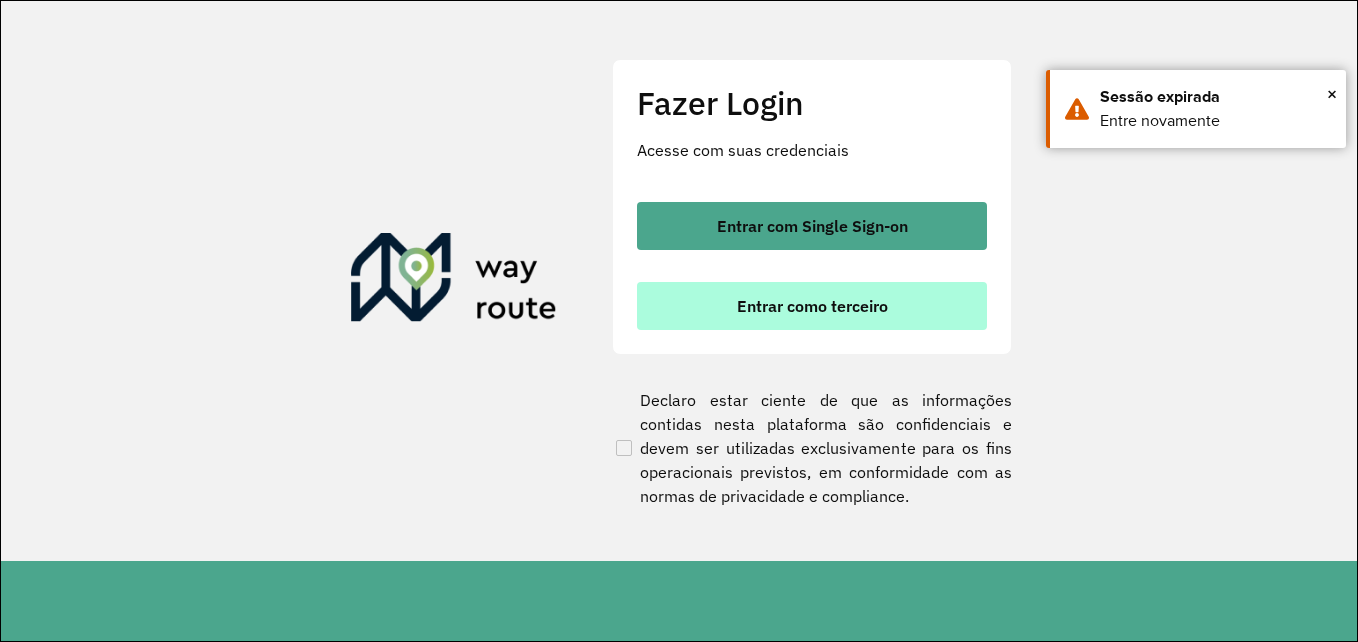 click on "Entrar como terceiro" at bounding box center [812, 306] 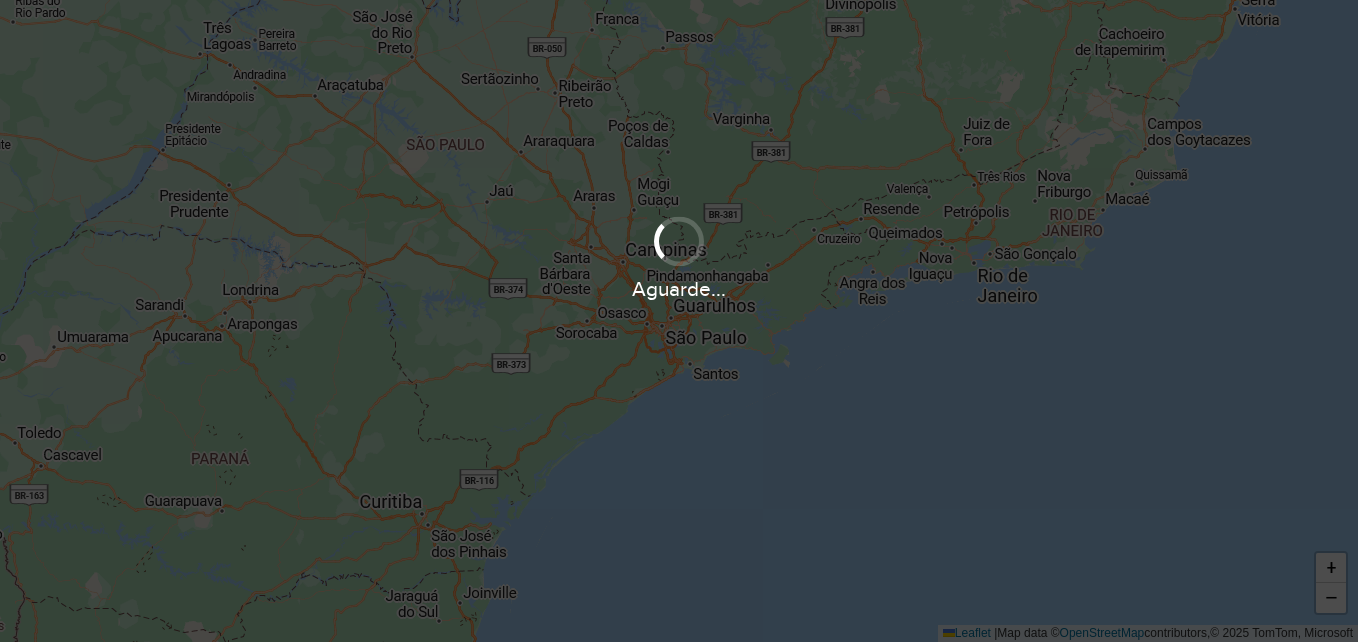 scroll, scrollTop: 0, scrollLeft: 0, axis: both 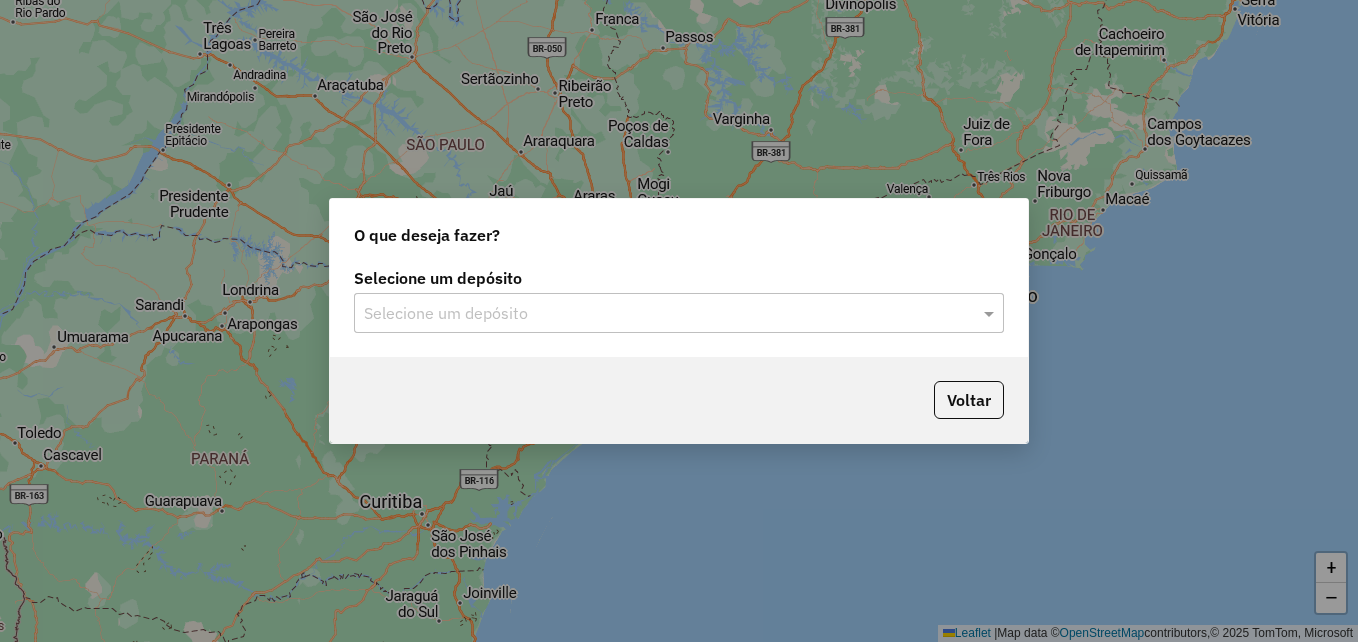 click 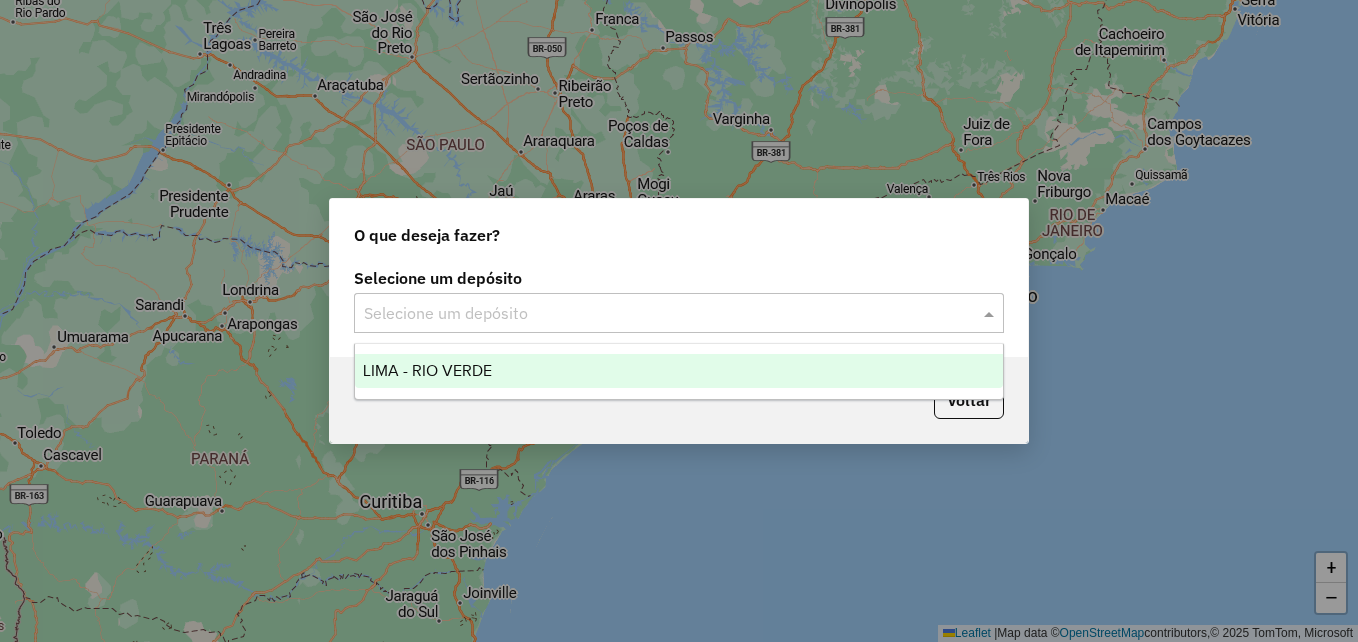 click on "LIMA - RIO VERDE" at bounding box center (427, 370) 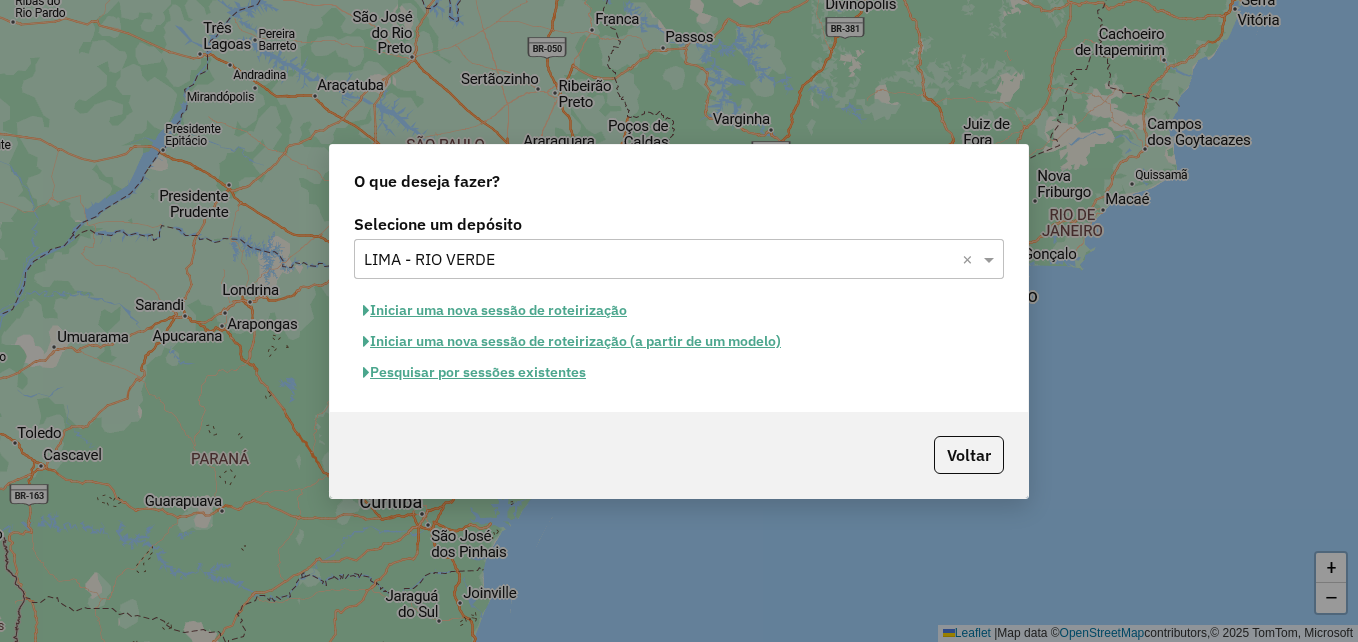click on "Pesquisar por sessões existentes" 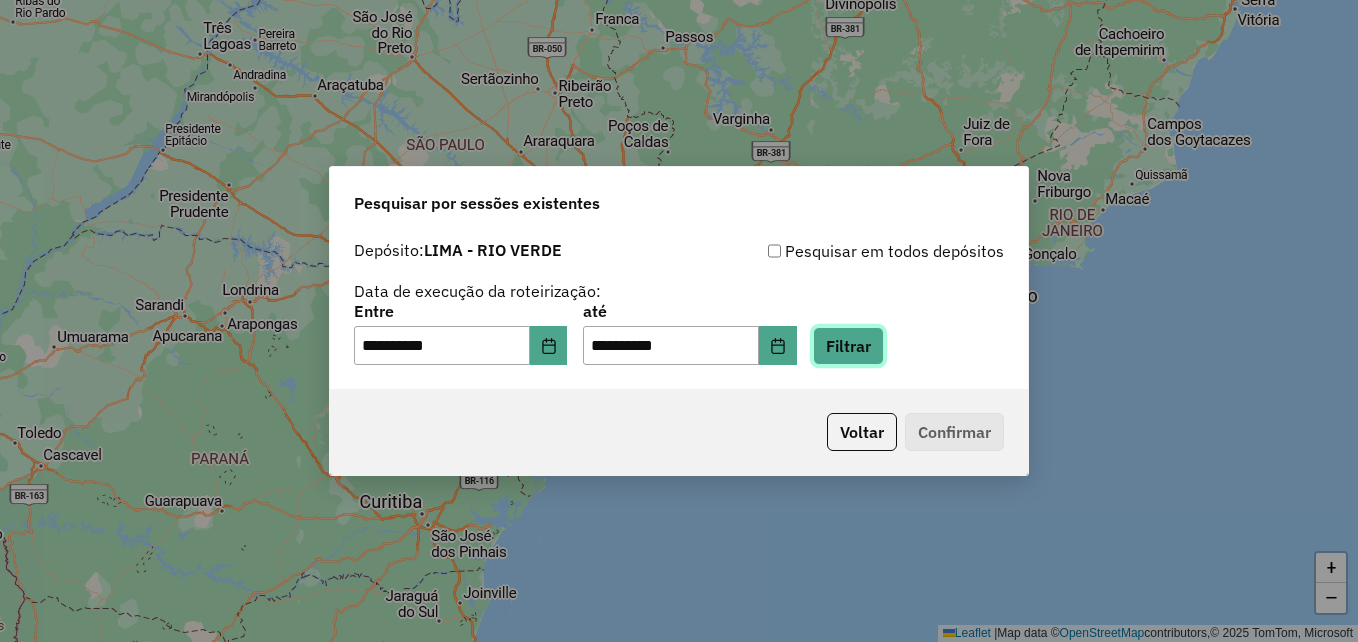 click on "Filtrar" 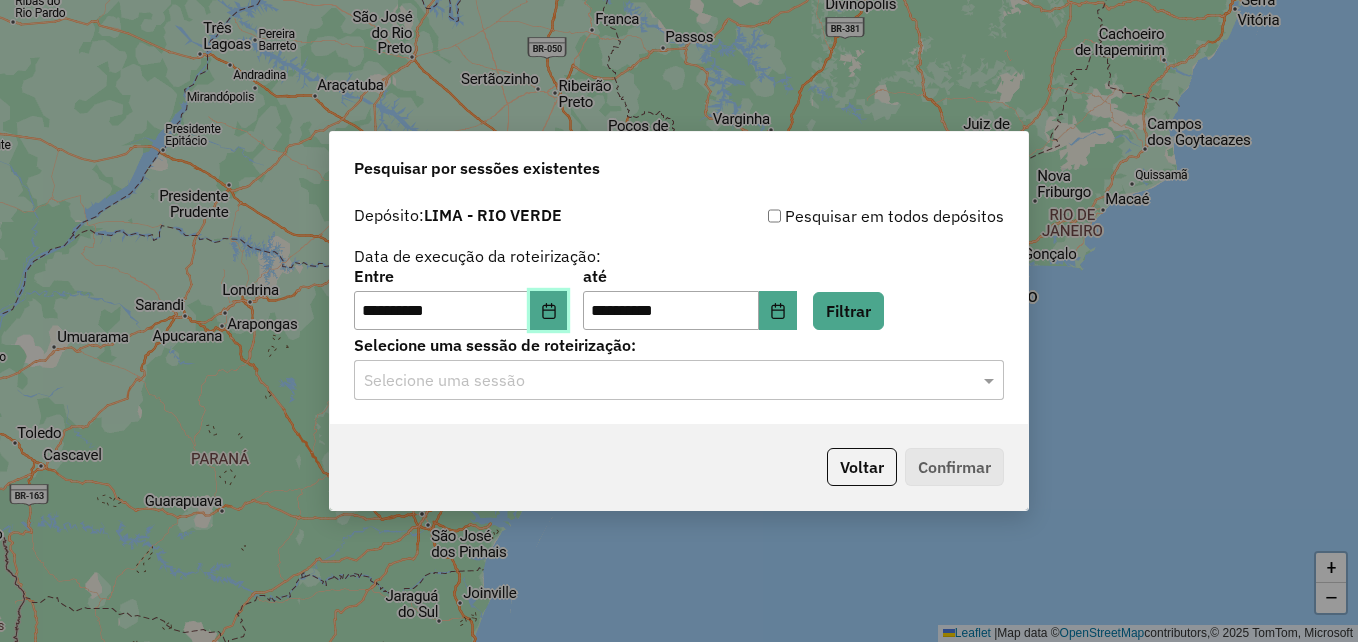 click at bounding box center [549, 311] 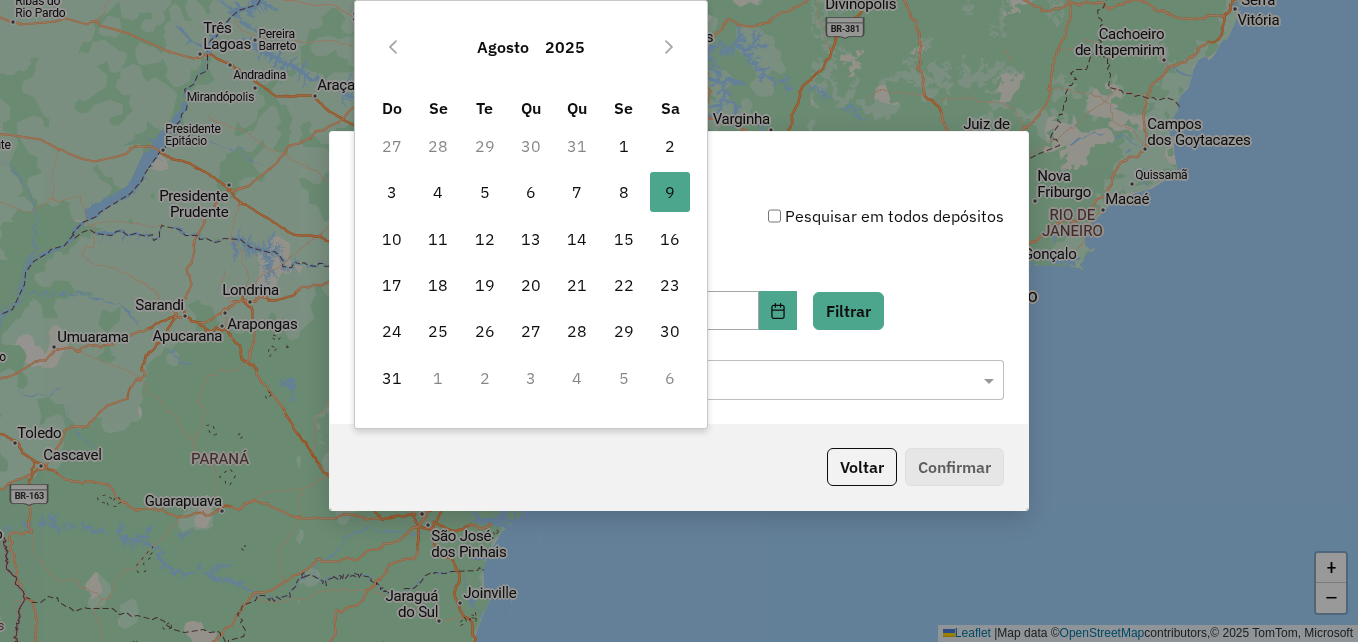 click on "**********" 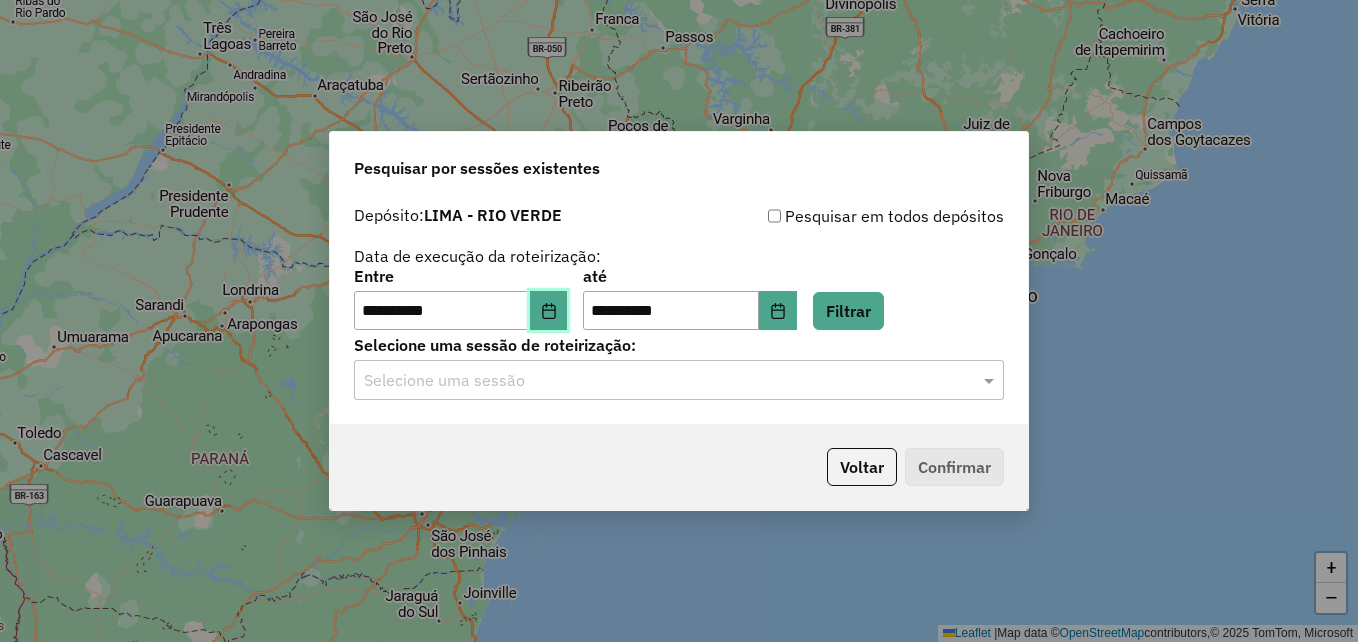 click at bounding box center (549, 311) 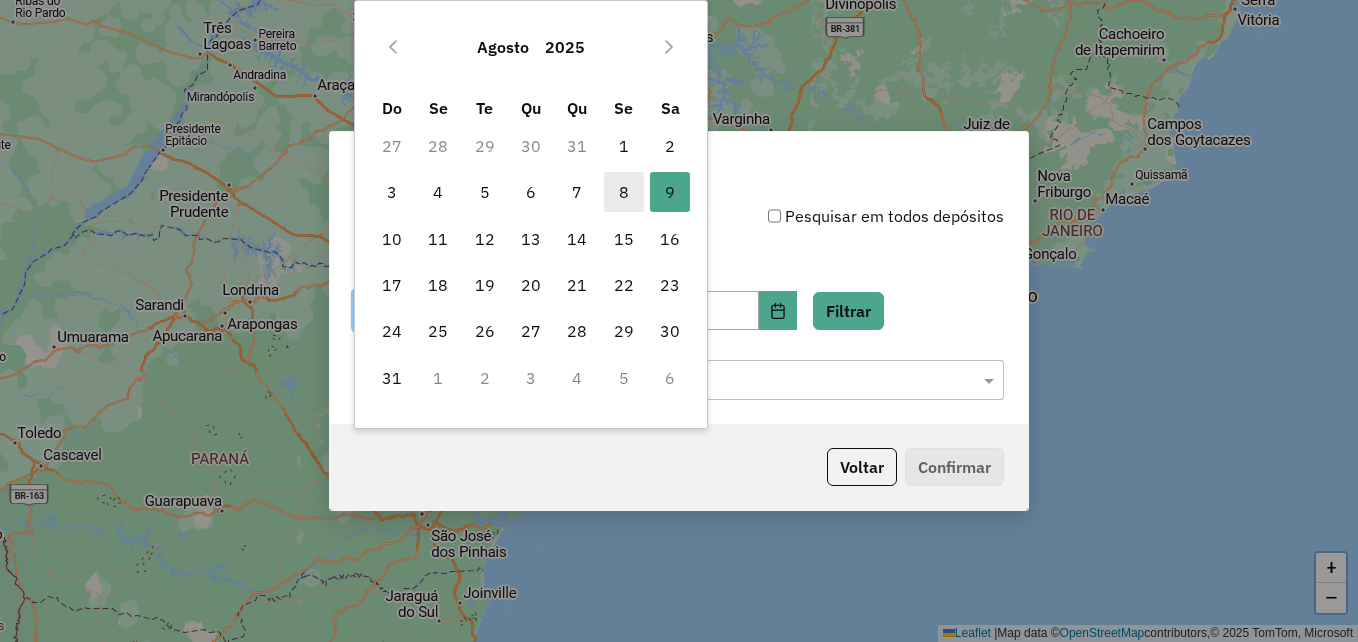click on "8" at bounding box center [624, 192] 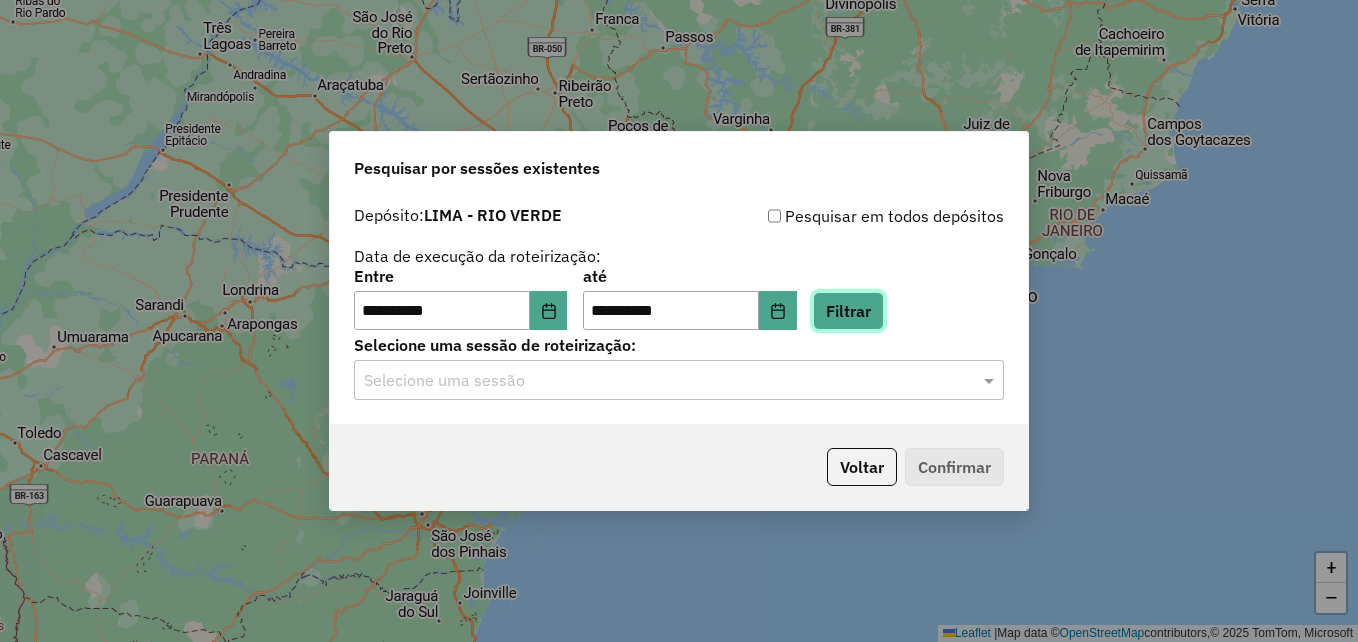 click on "Filtrar" 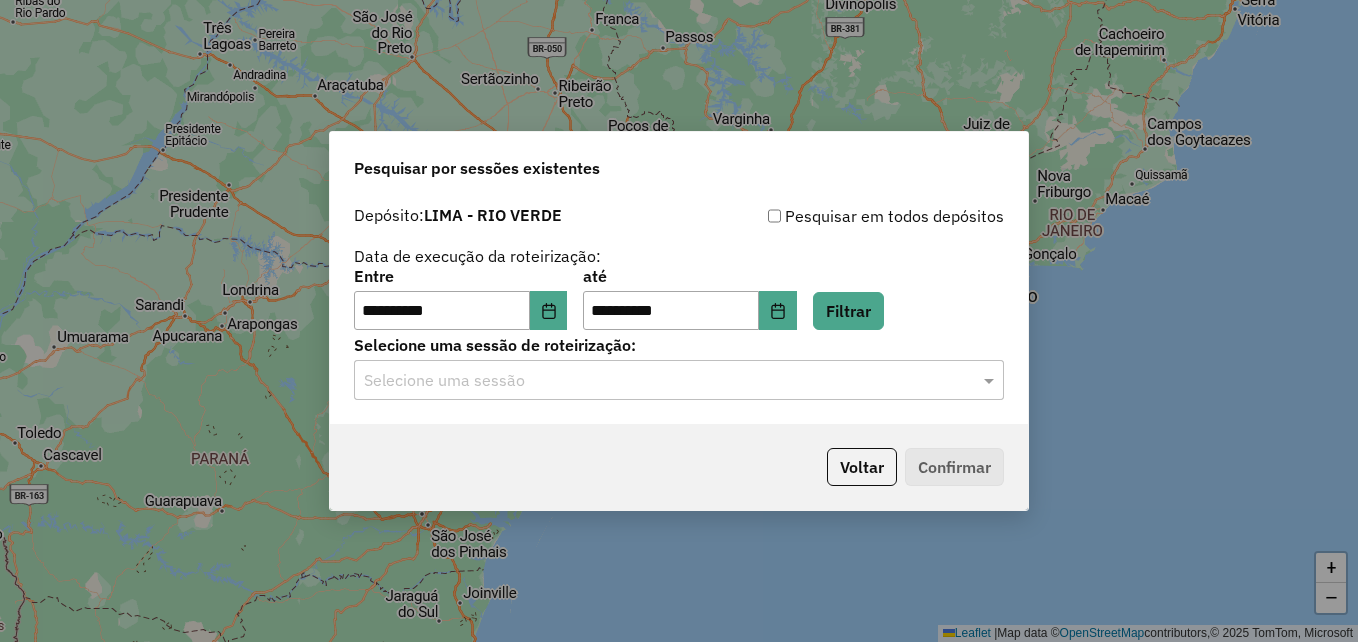 click on "Selecione uma sessão" 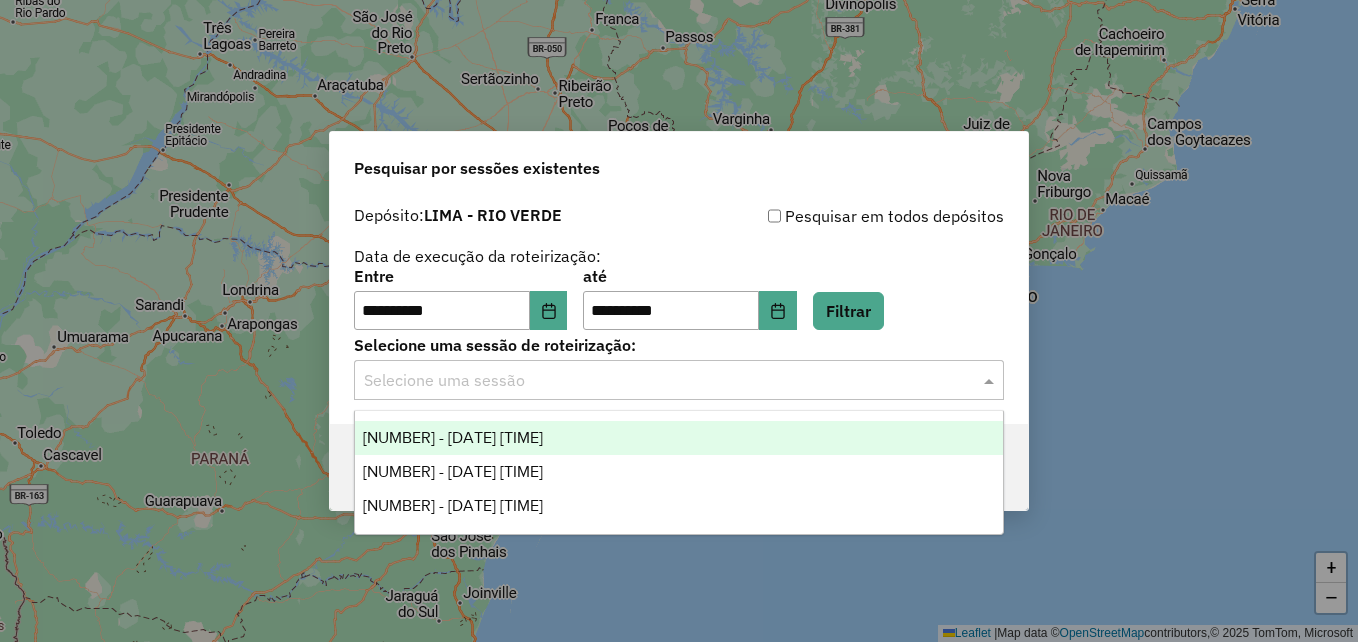 click on "[NUMBER] - [DATE] [TIME]" at bounding box center [453, 437] 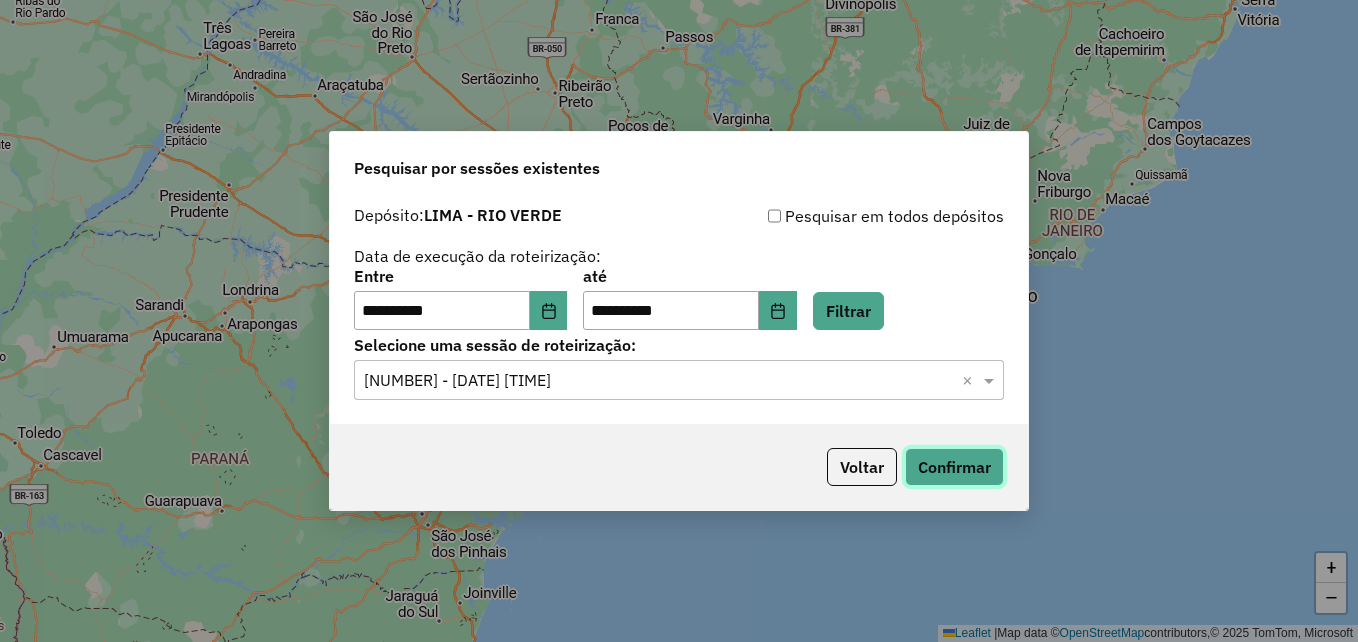 click on "Confirmar" 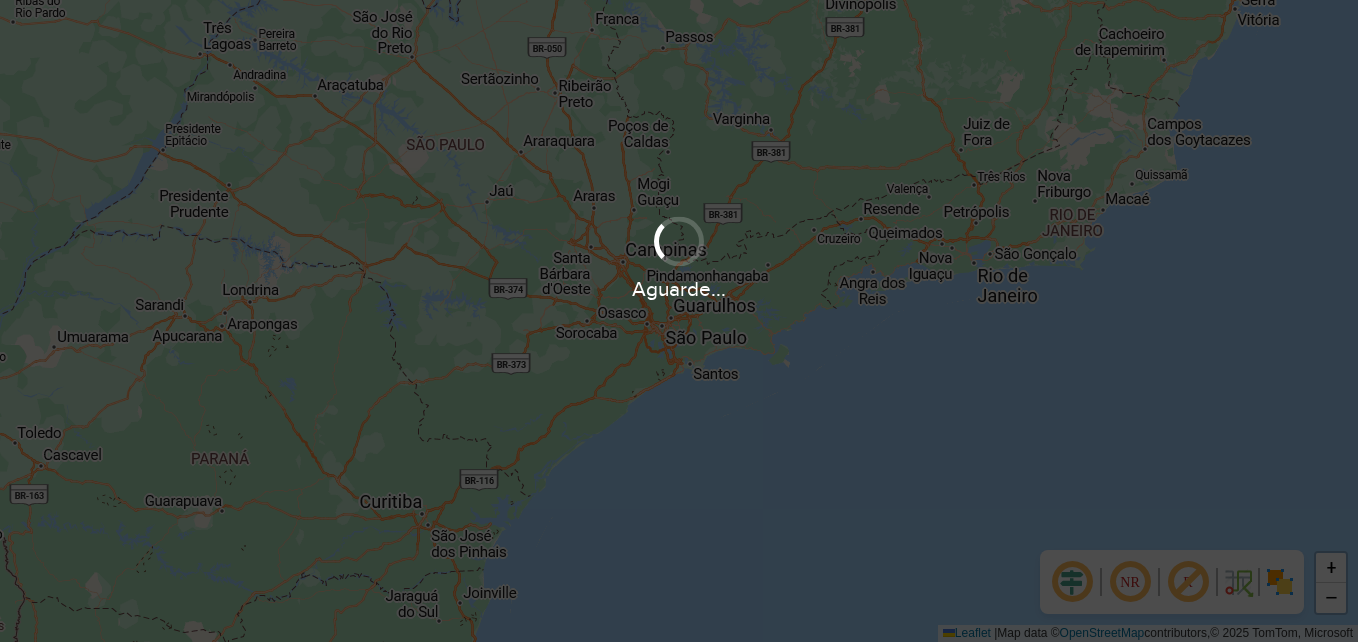 scroll, scrollTop: 0, scrollLeft: 0, axis: both 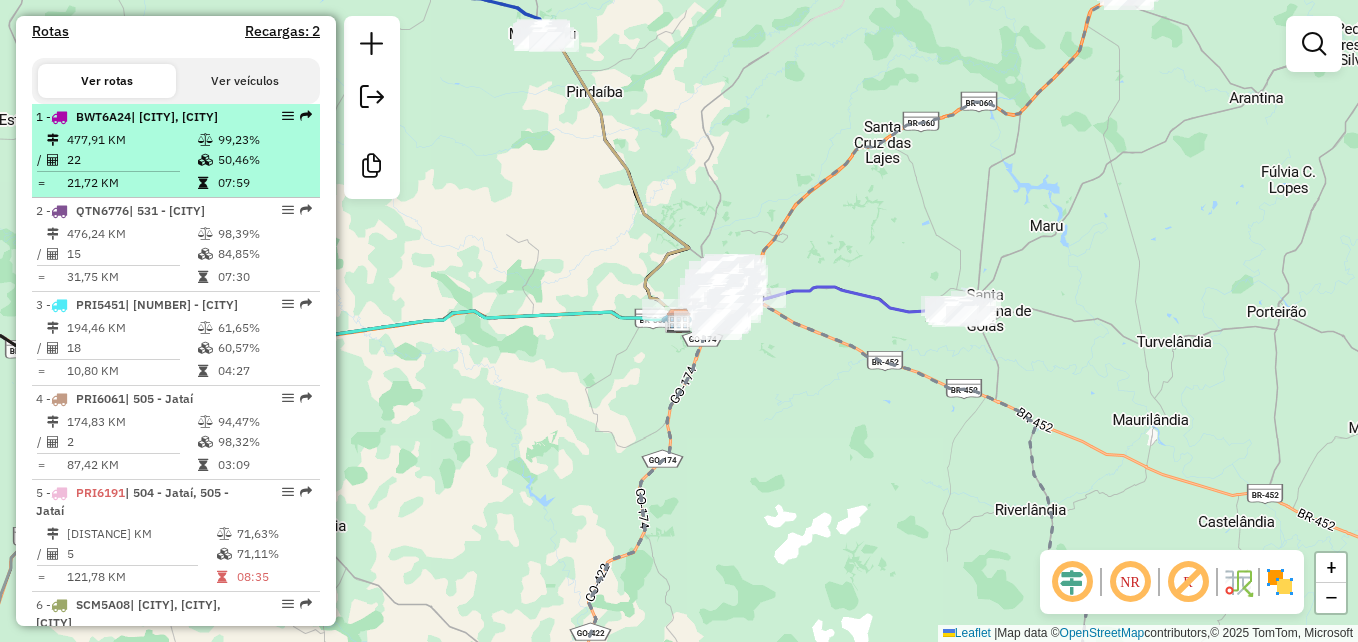 click on "477,91 KM" at bounding box center (131, 140) 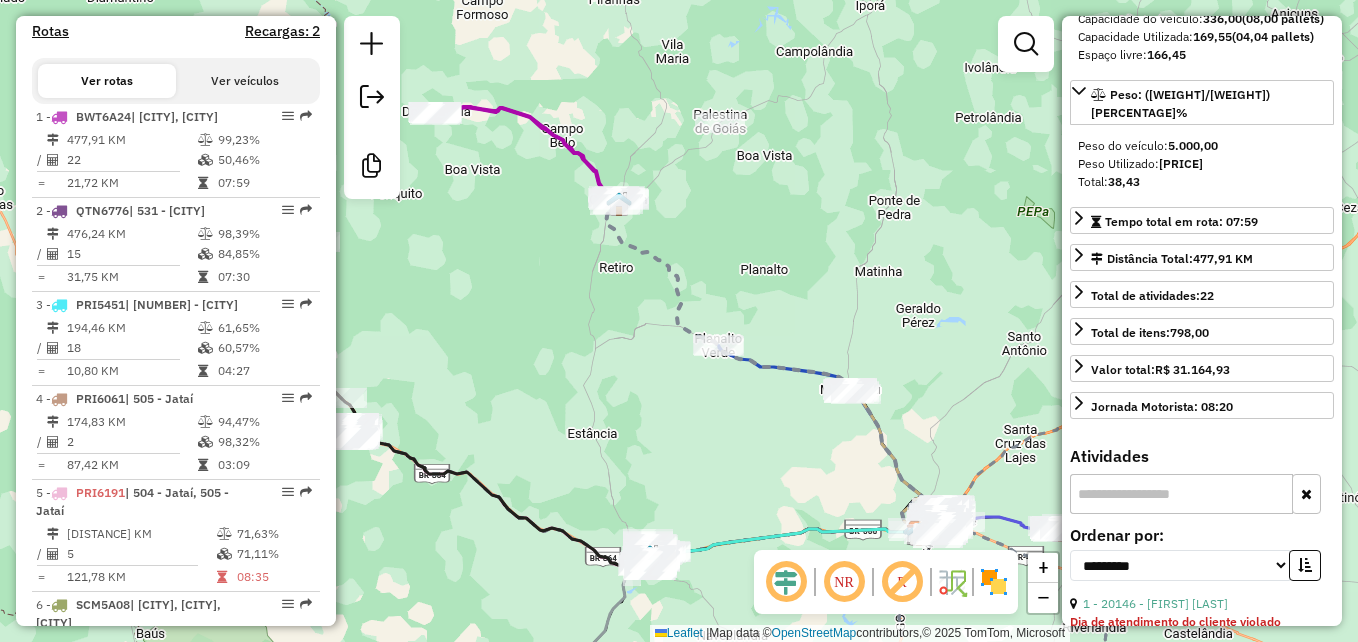 scroll, scrollTop: 0, scrollLeft: 0, axis: both 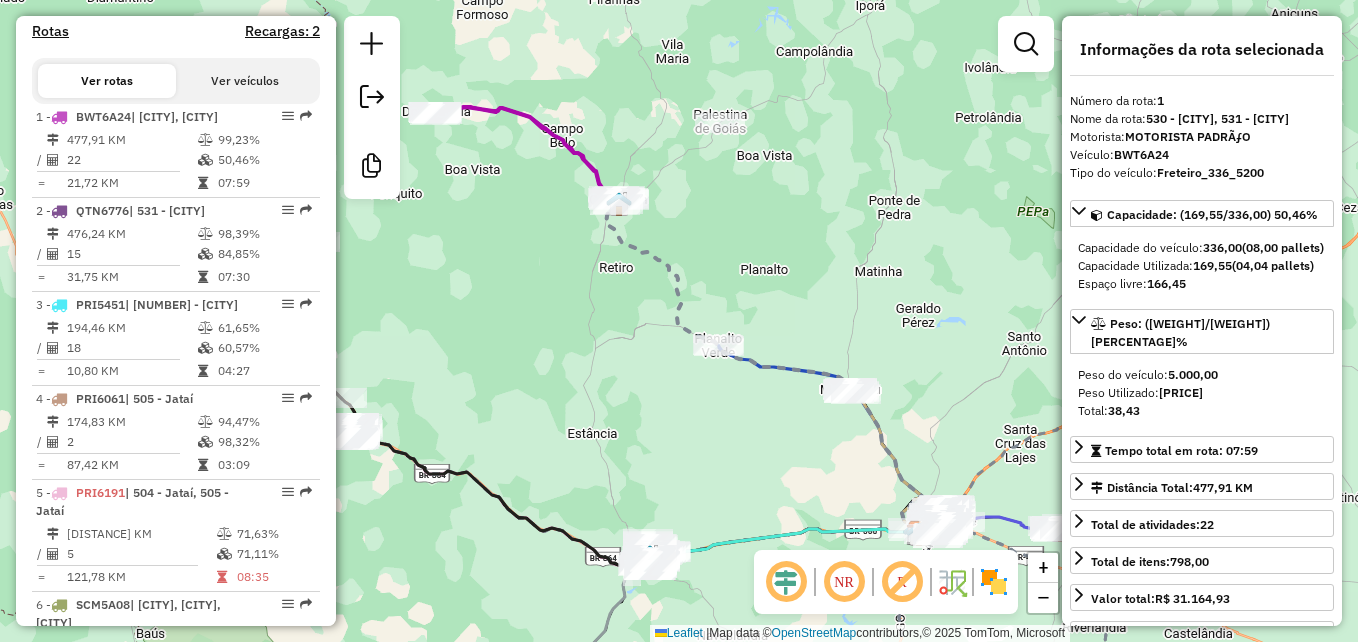 click on "Nome da rota:  [CITY], [CITY]" at bounding box center [1202, 119] 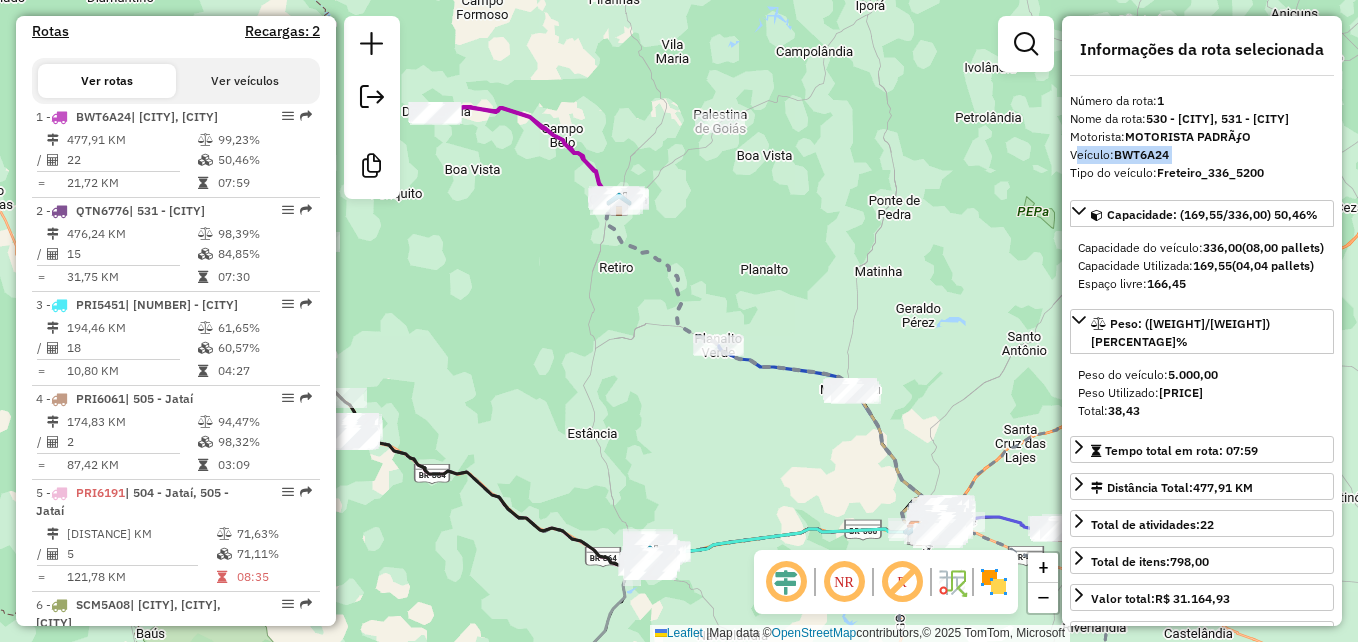click on "Veículo:  [PLATE]" at bounding box center (1202, 155) 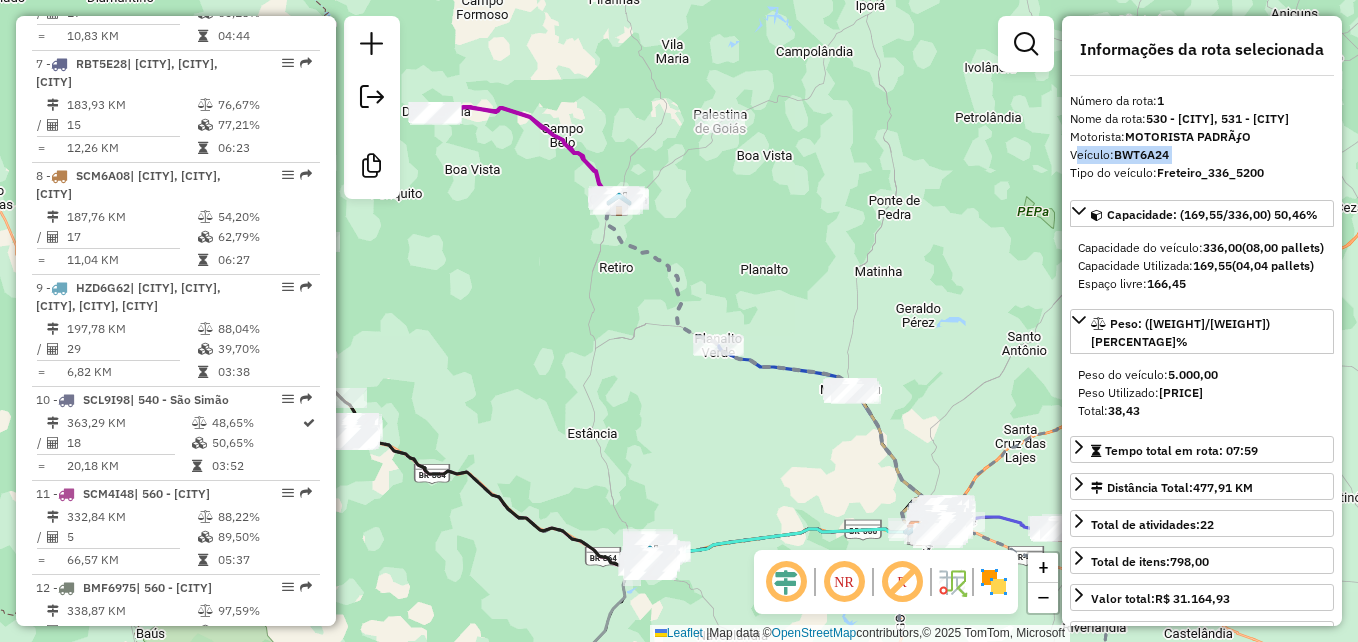 scroll, scrollTop: 1400, scrollLeft: 0, axis: vertical 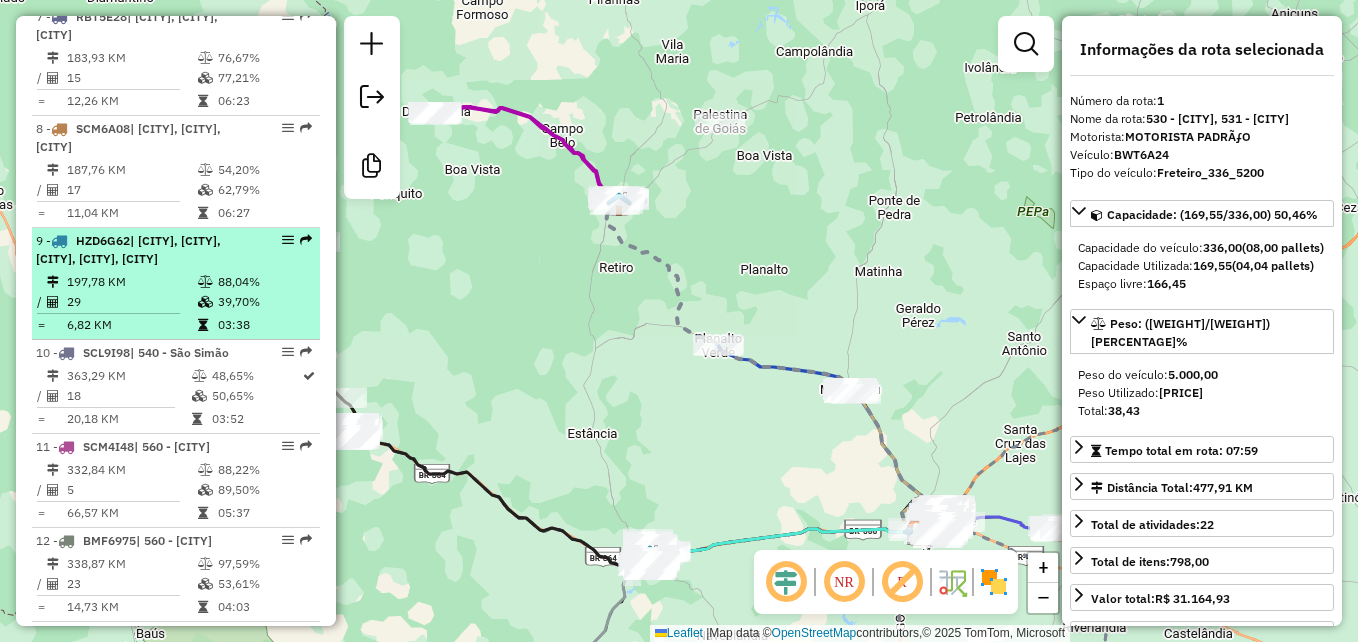 click on "[NUMBER] - [POSTAL_CODE] | 501 - [CITY], 502 - [CITY], 503 - [CITY], 504 - [CITY], 505 - [CITY]" at bounding box center (142, 250) 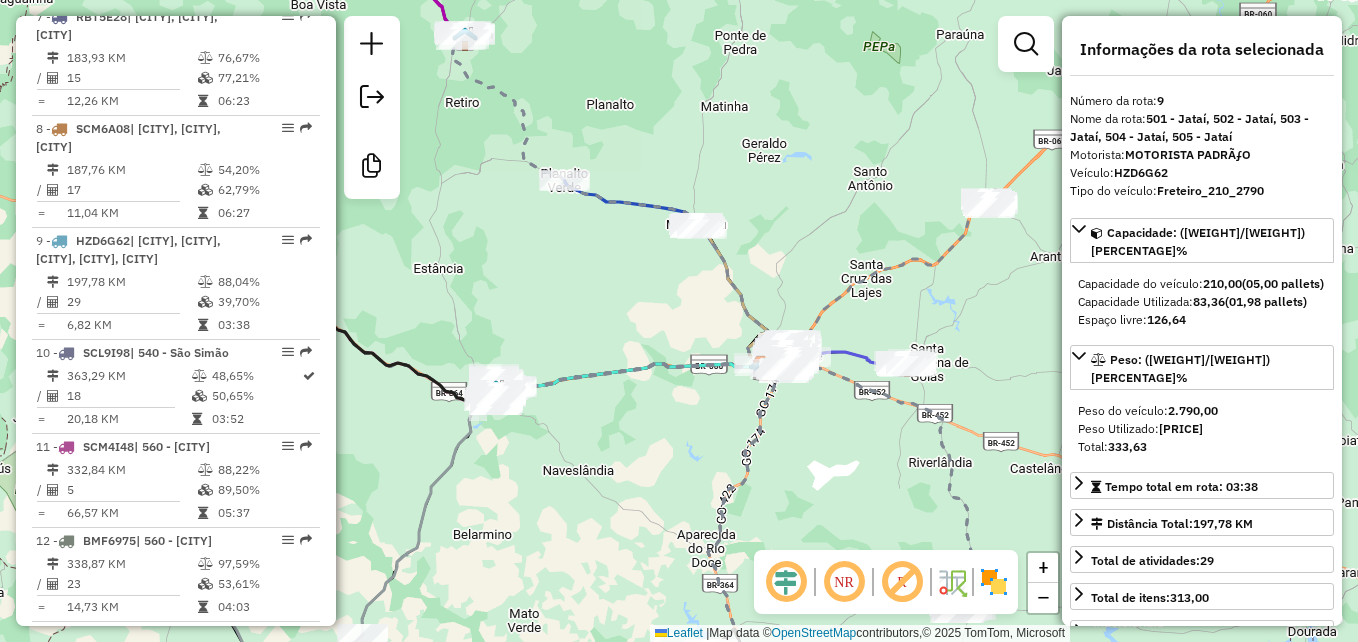 drag, startPoint x: 894, startPoint y: 398, endPoint x: 747, endPoint y: 424, distance: 149.28162 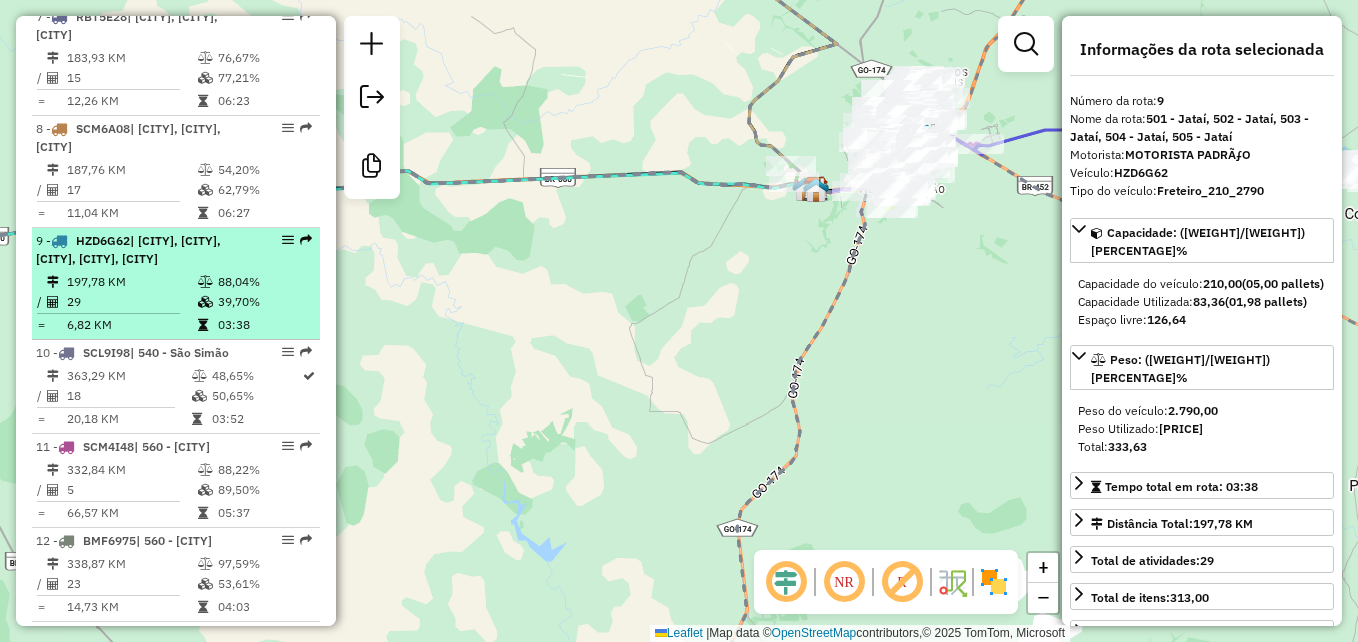 click on "[NUMBER] -       [PLATE]   | [NUMBER] - [CITY], [CITY], [CITY], [CITY], [CITY] [NUMBER] [PERCENT]  /  [NUMBER]   [PERCENT]     =  [NUMBER] [TIME]" at bounding box center [176, 284] 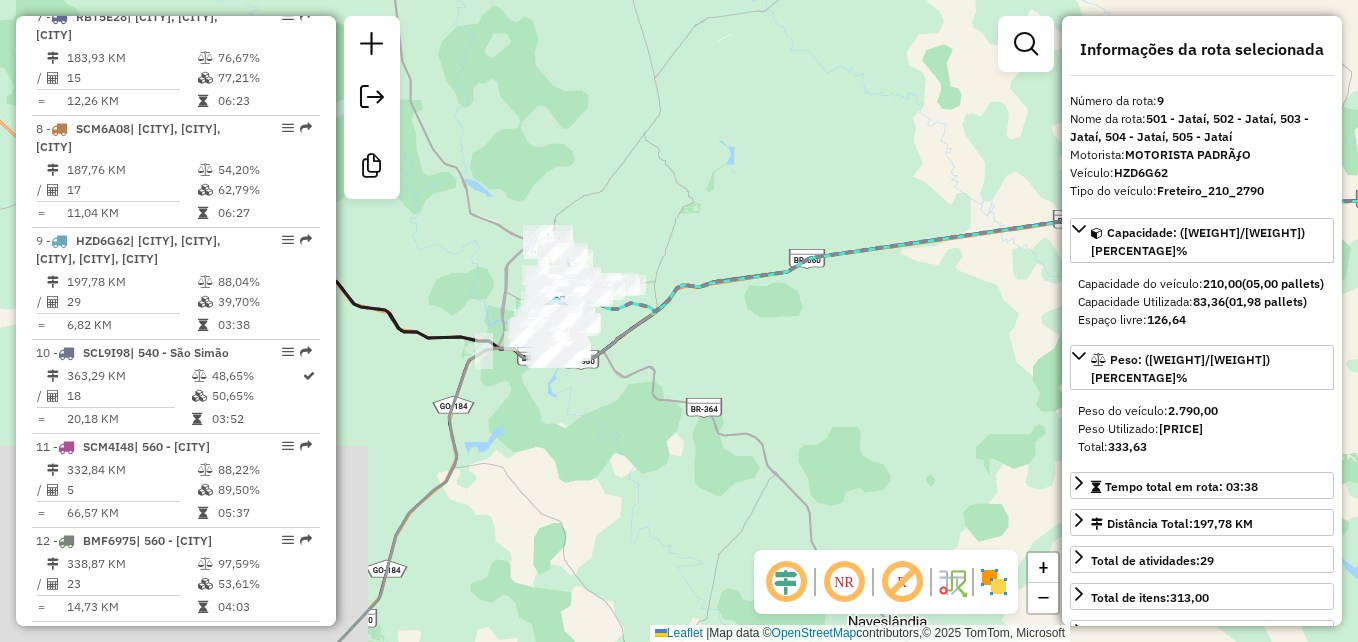 drag, startPoint x: 528, startPoint y: 403, endPoint x: 940, endPoint y: 357, distance: 414.56 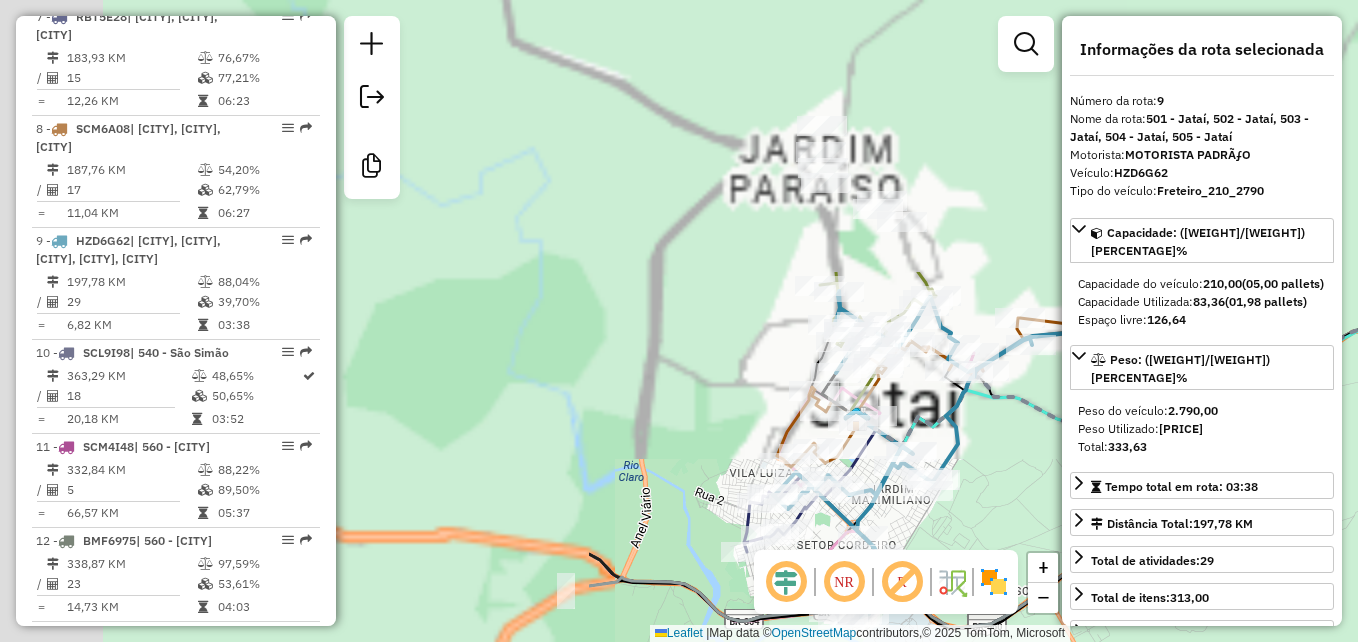 drag, startPoint x: 683, startPoint y: 348, endPoint x: 1034, endPoint y: 512, distance: 387.42355 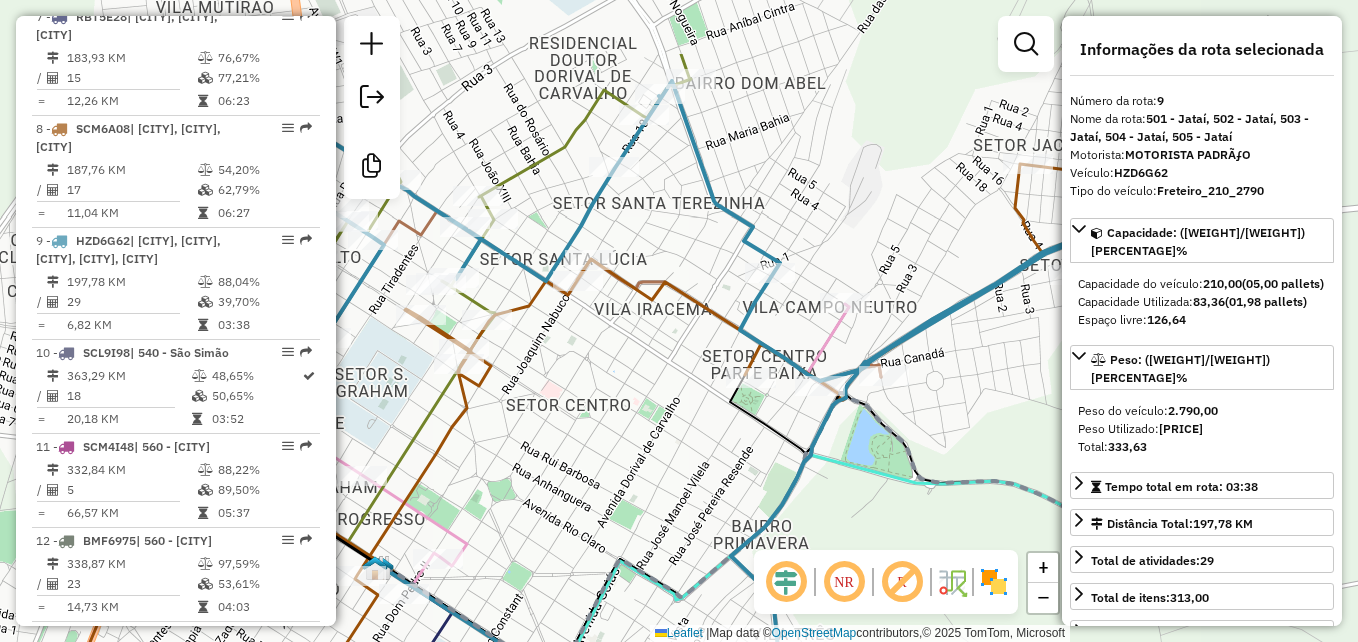 drag, startPoint x: 903, startPoint y: 341, endPoint x: 529, endPoint y: 459, distance: 392.17343 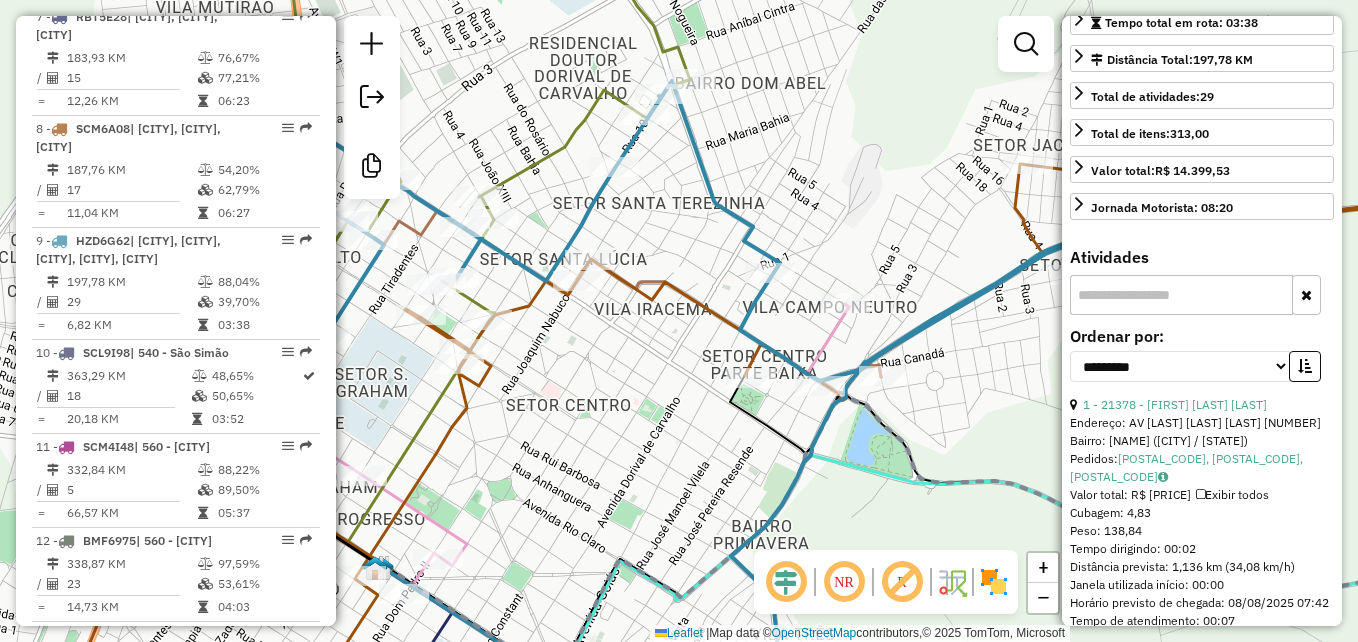 scroll, scrollTop: 500, scrollLeft: 0, axis: vertical 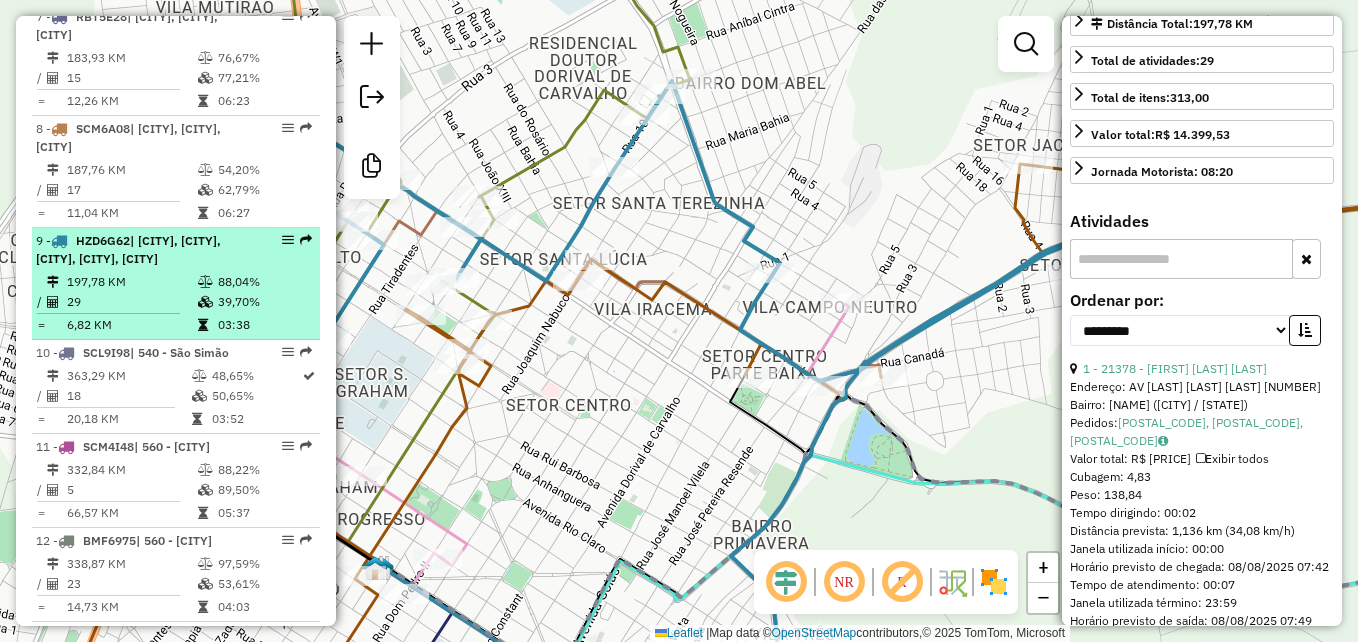 click on "197,78 KM" at bounding box center (131, 282) 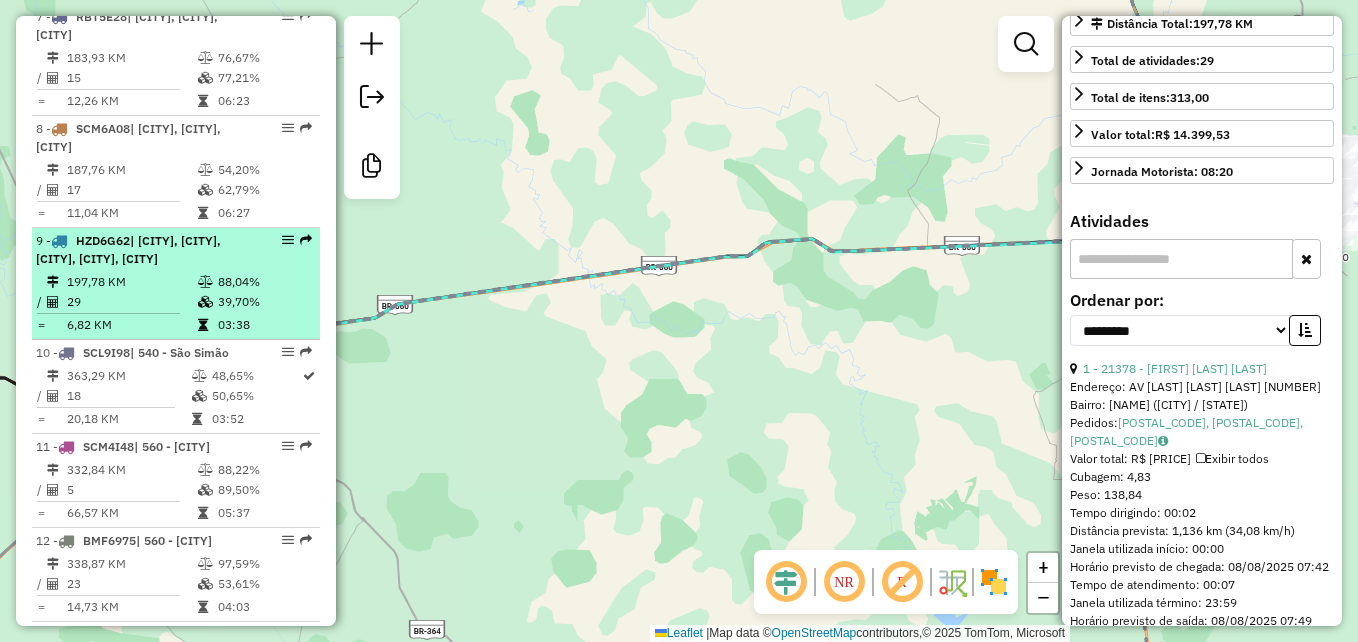 click at bounding box center [306, 240] 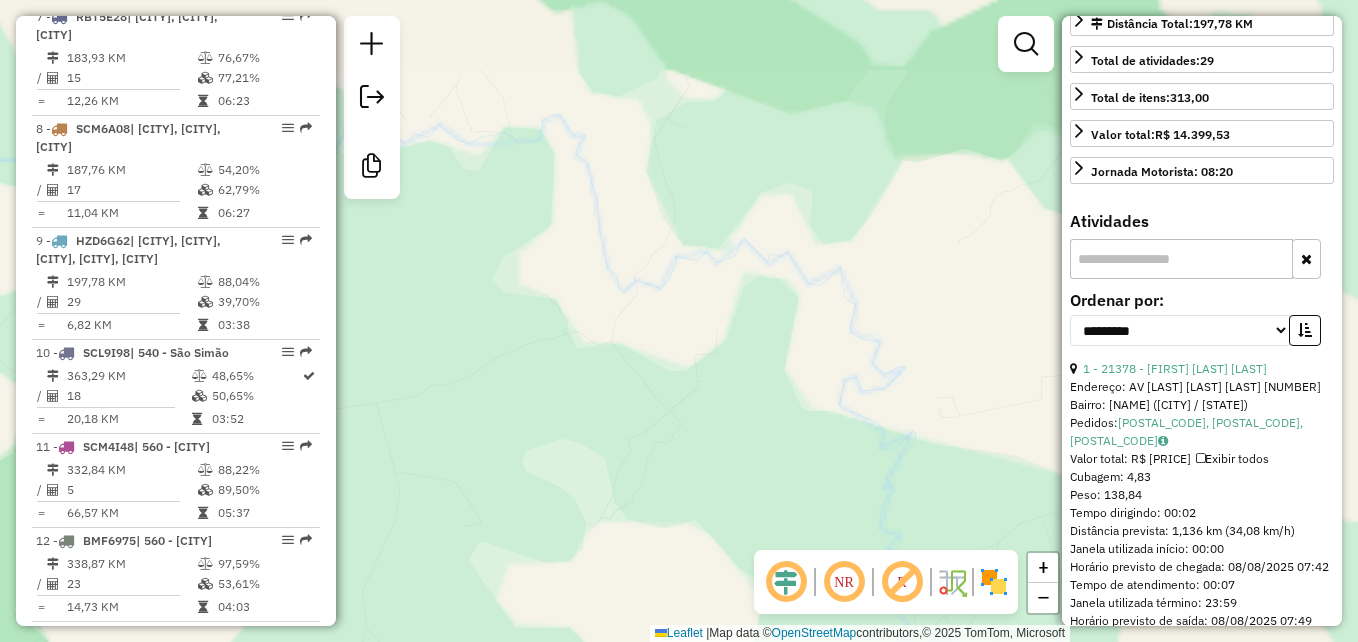 drag, startPoint x: 886, startPoint y: 362, endPoint x: 364, endPoint y: 525, distance: 546.85736 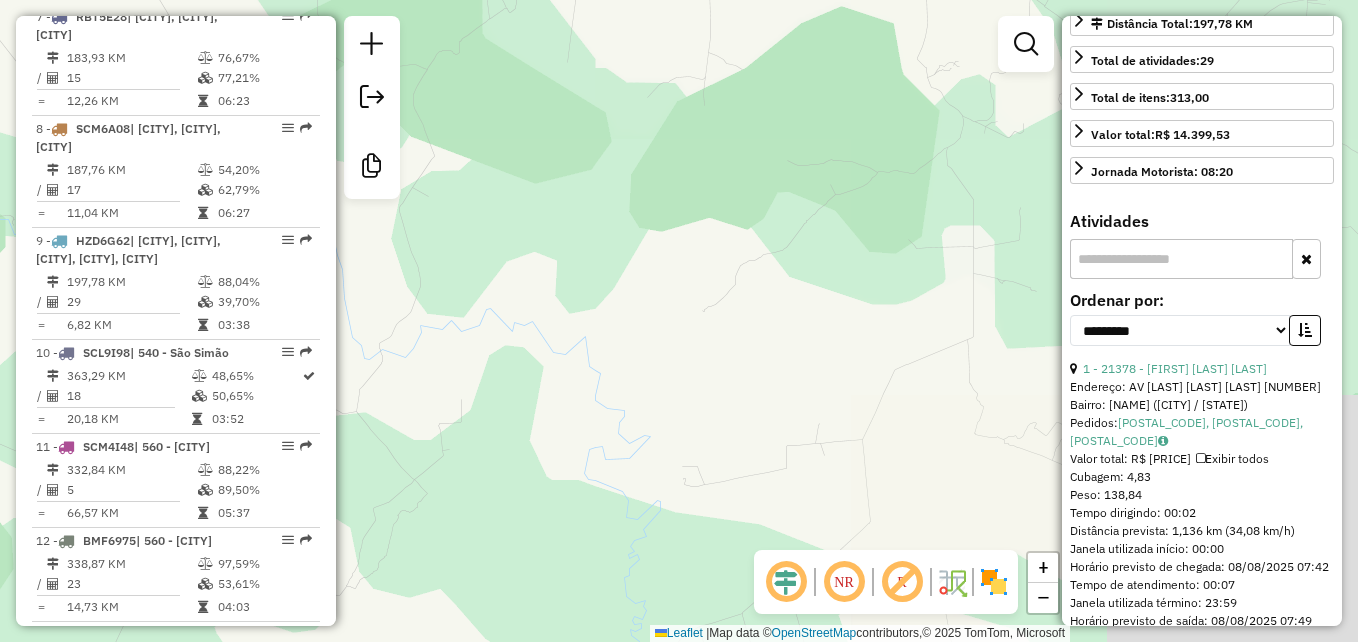 drag, startPoint x: 727, startPoint y: 178, endPoint x: 489, endPoint y: 431, distance: 347.3514 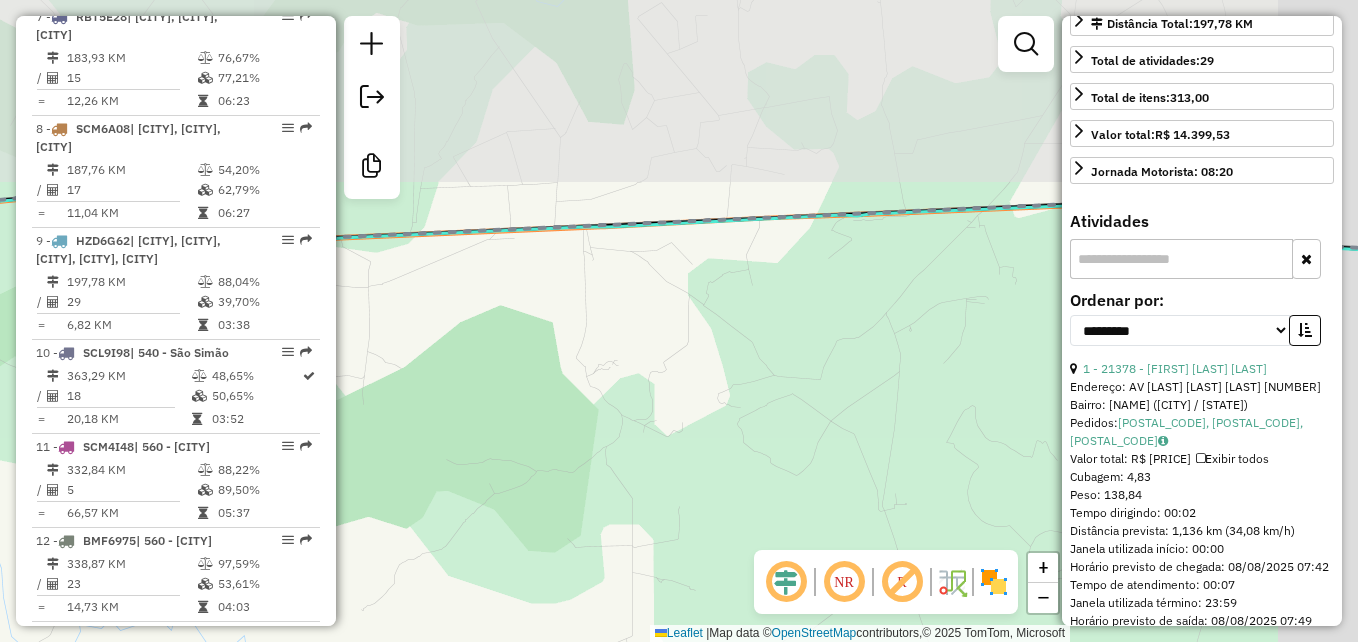 drag, startPoint x: 617, startPoint y: 384, endPoint x: 600, endPoint y: 362, distance: 27.802877 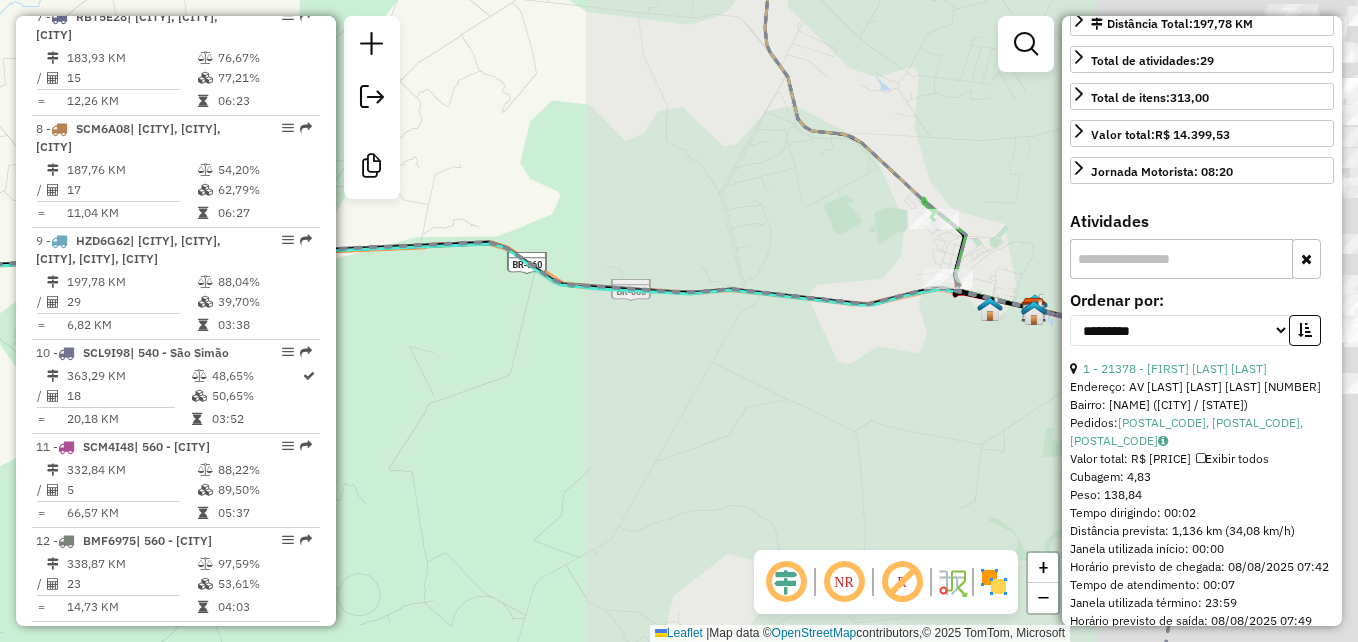 drag, startPoint x: 488, startPoint y: 337, endPoint x: 706, endPoint y: 313, distance: 219.31712 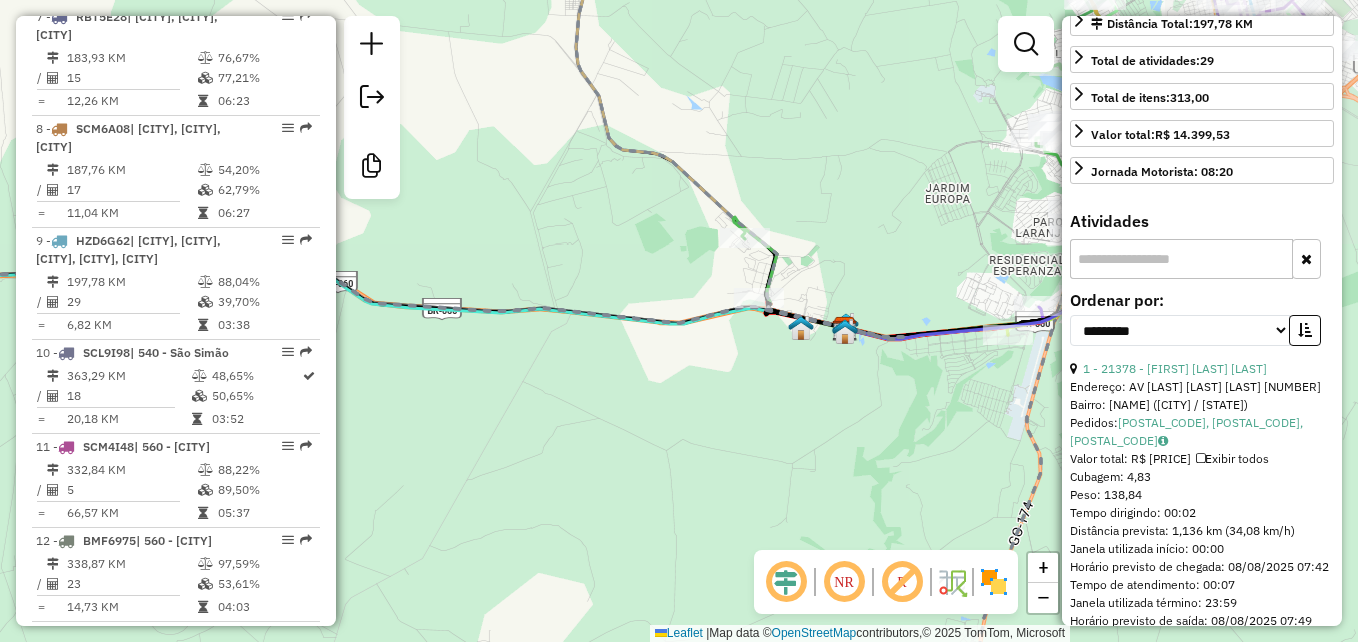 drag, startPoint x: 791, startPoint y: 313, endPoint x: 605, endPoint y: 338, distance: 187.67259 